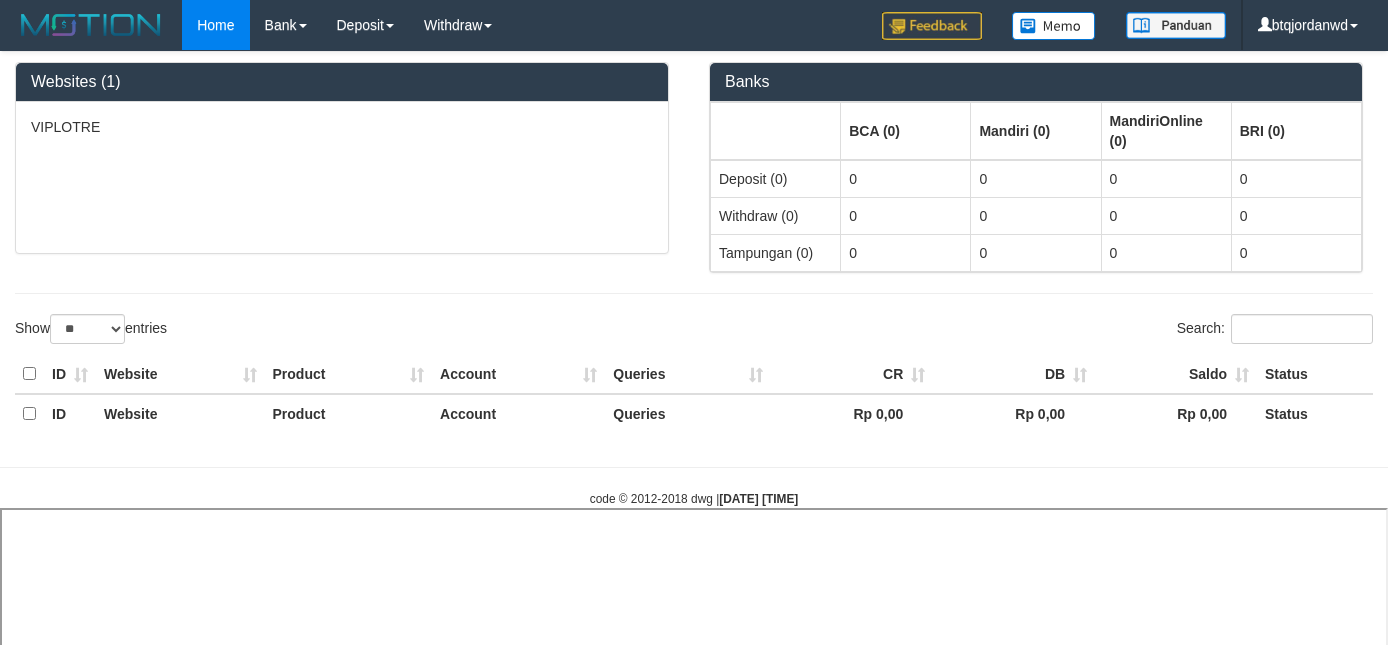 scroll, scrollTop: 0, scrollLeft: 0, axis: both 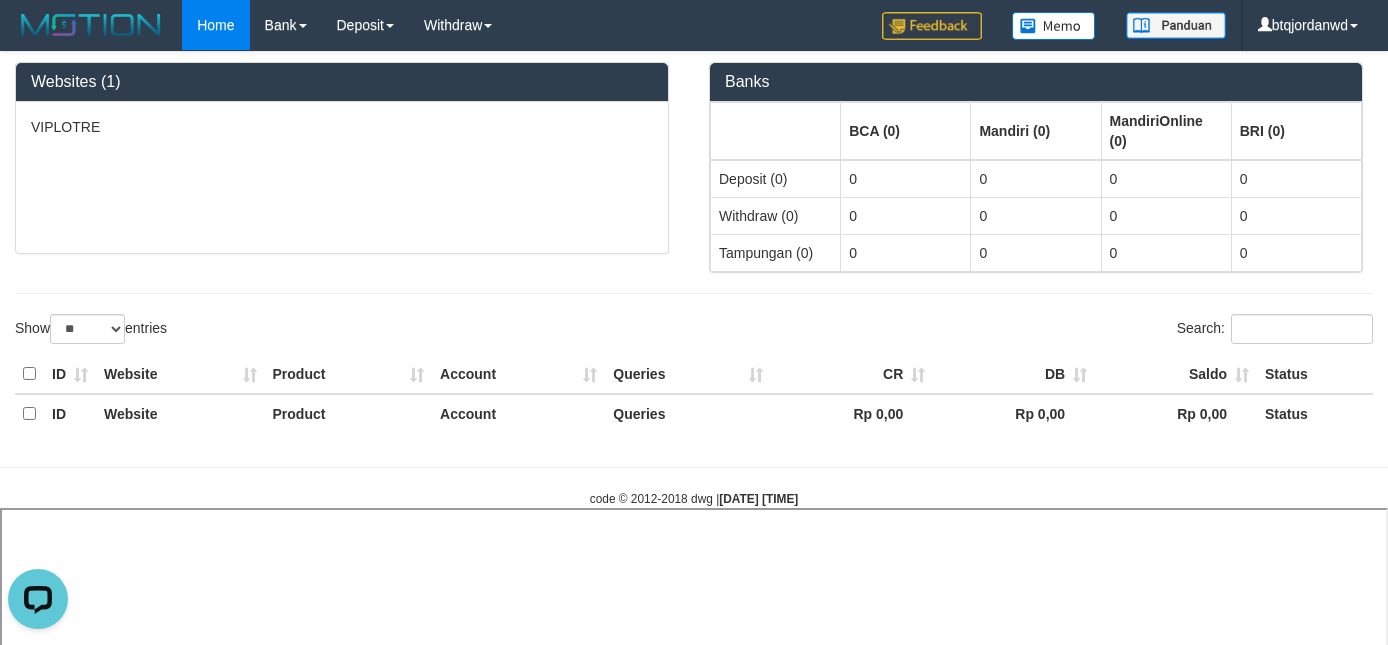 select 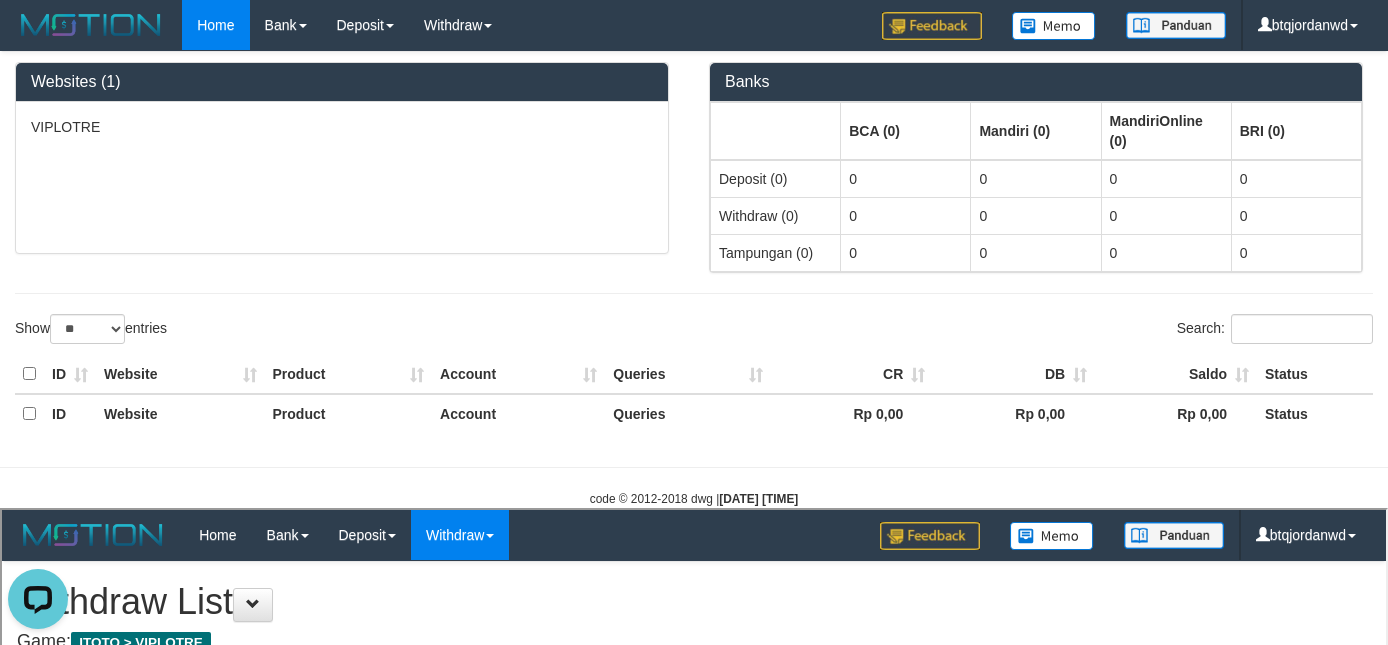 scroll, scrollTop: 0, scrollLeft: 0, axis: both 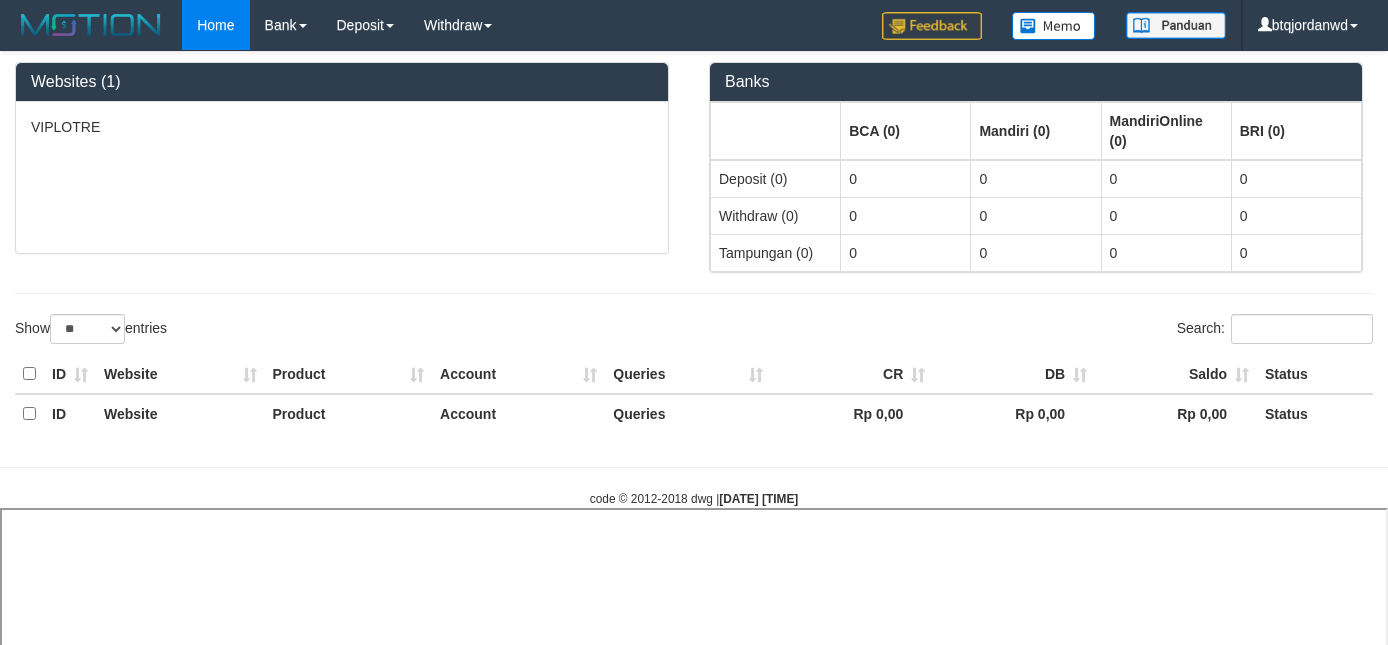 select 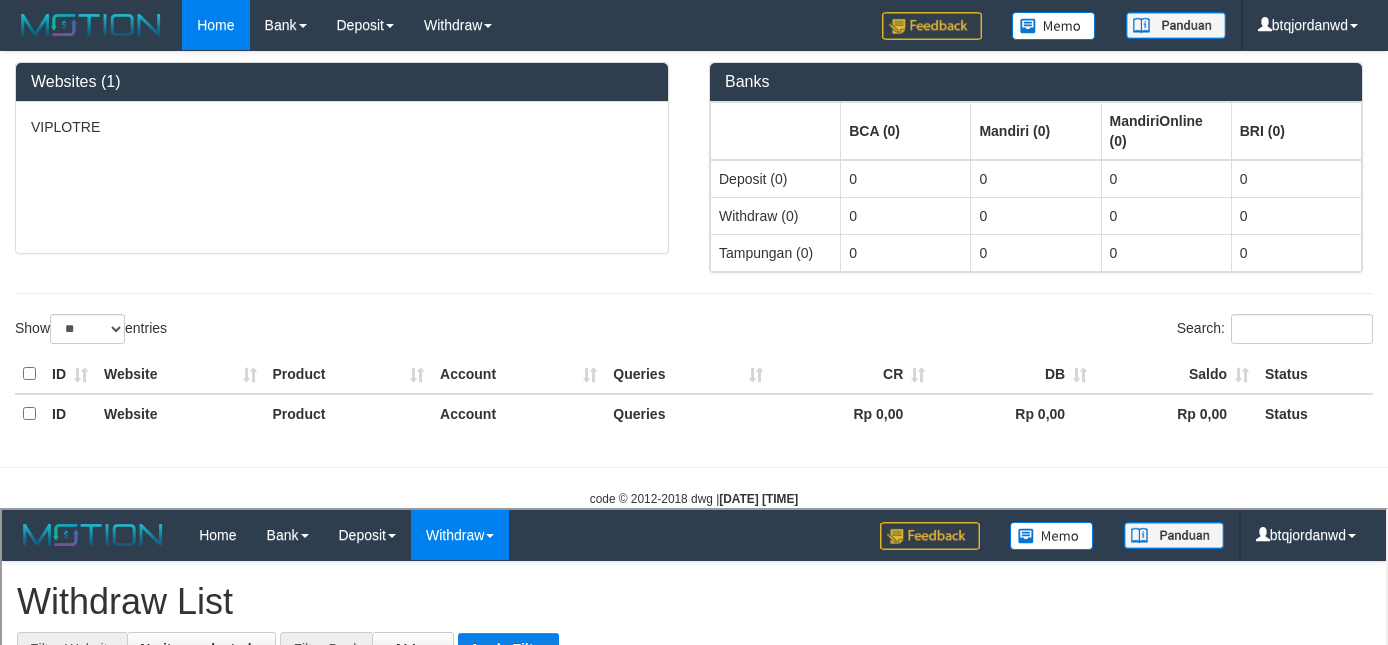 scroll, scrollTop: 0, scrollLeft: 0, axis: both 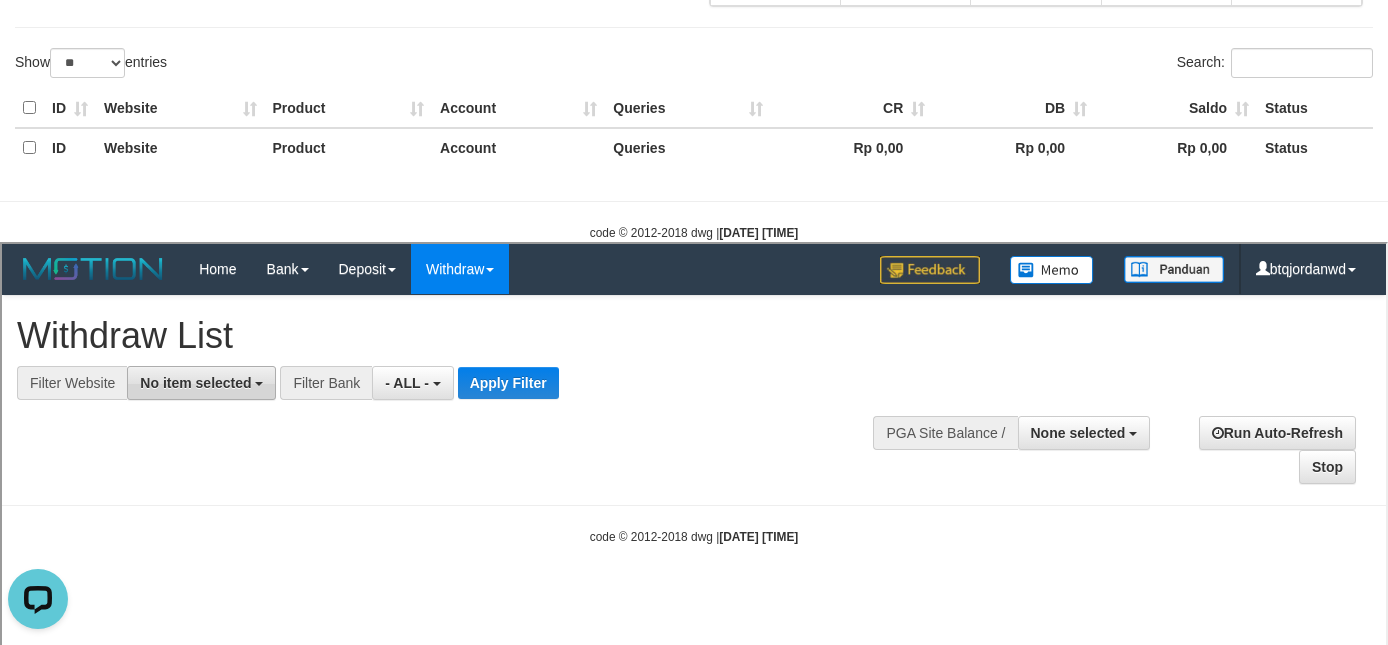 click on "No item selected" at bounding box center (193, 380) 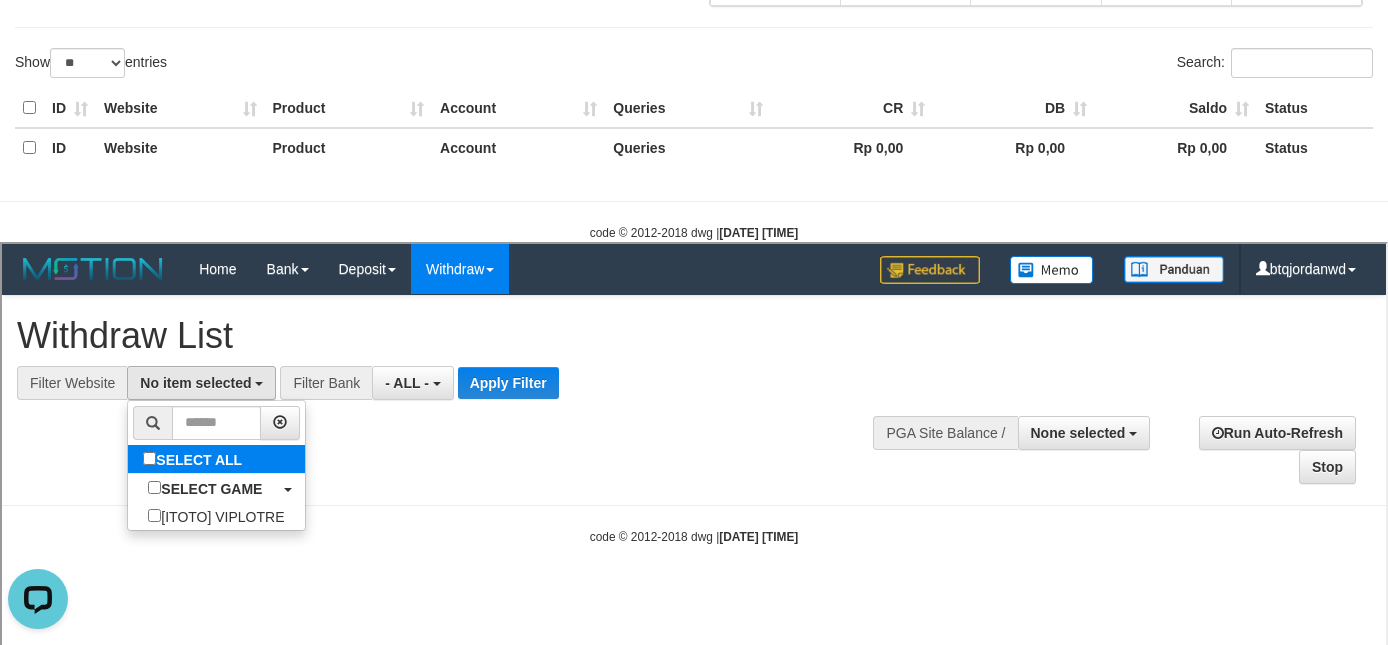 select on "****" 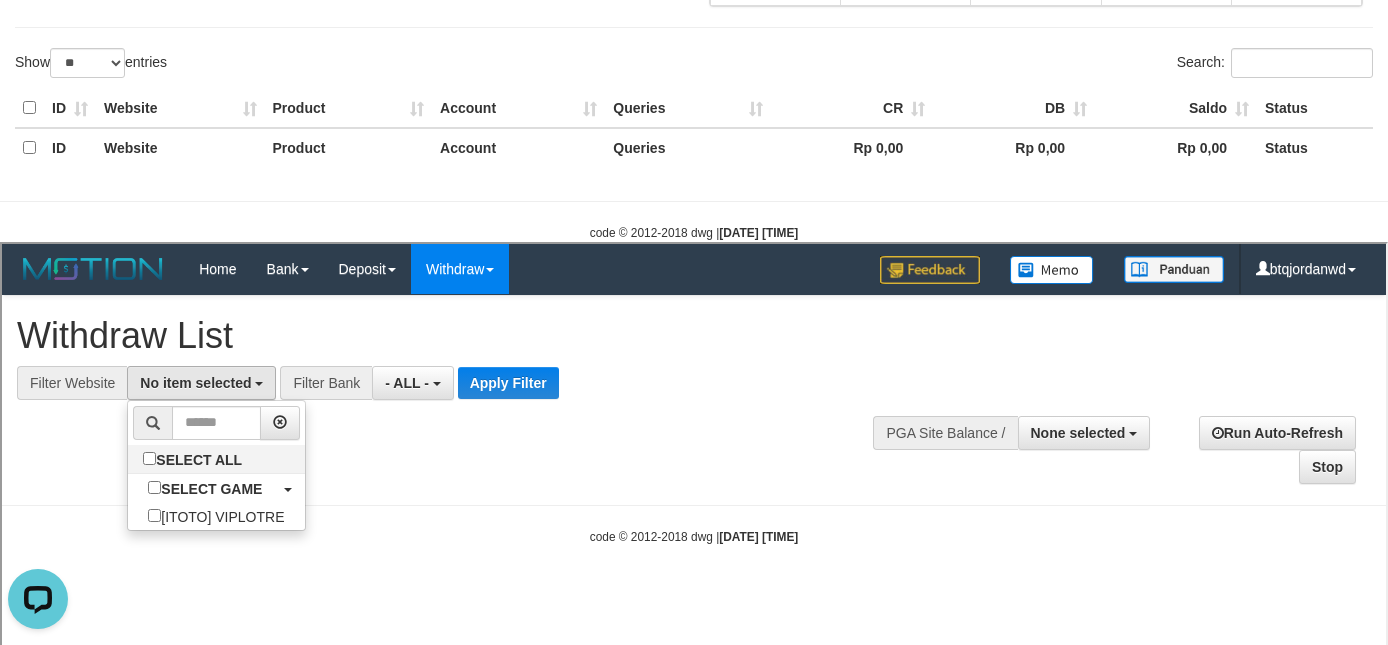 scroll, scrollTop: 17, scrollLeft: 0, axis: vertical 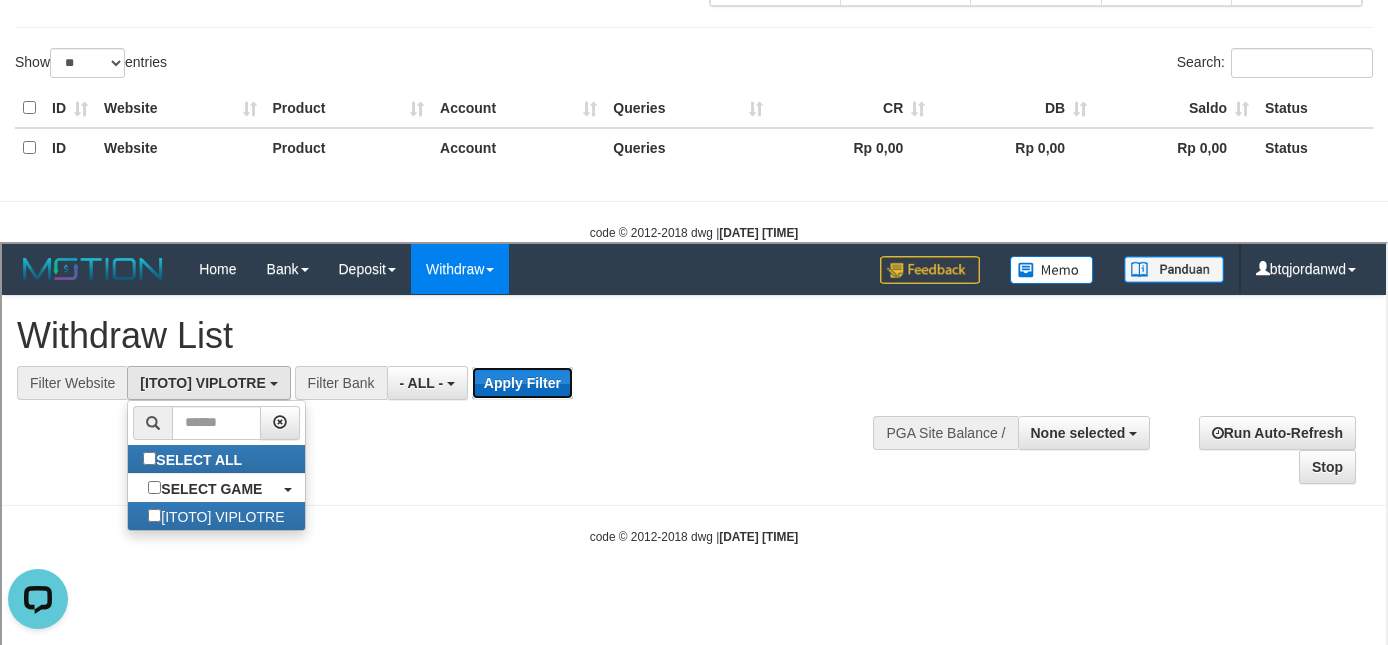 click on "Apply Filter" at bounding box center (520, 380) 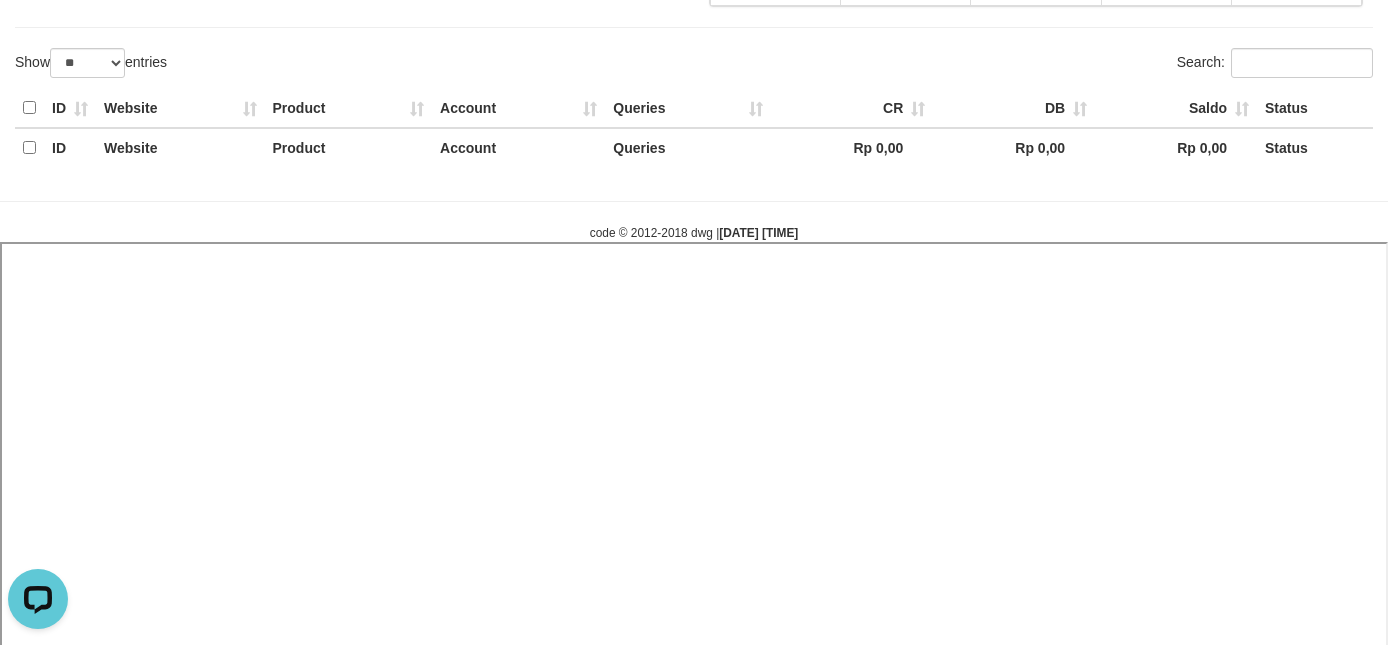 select 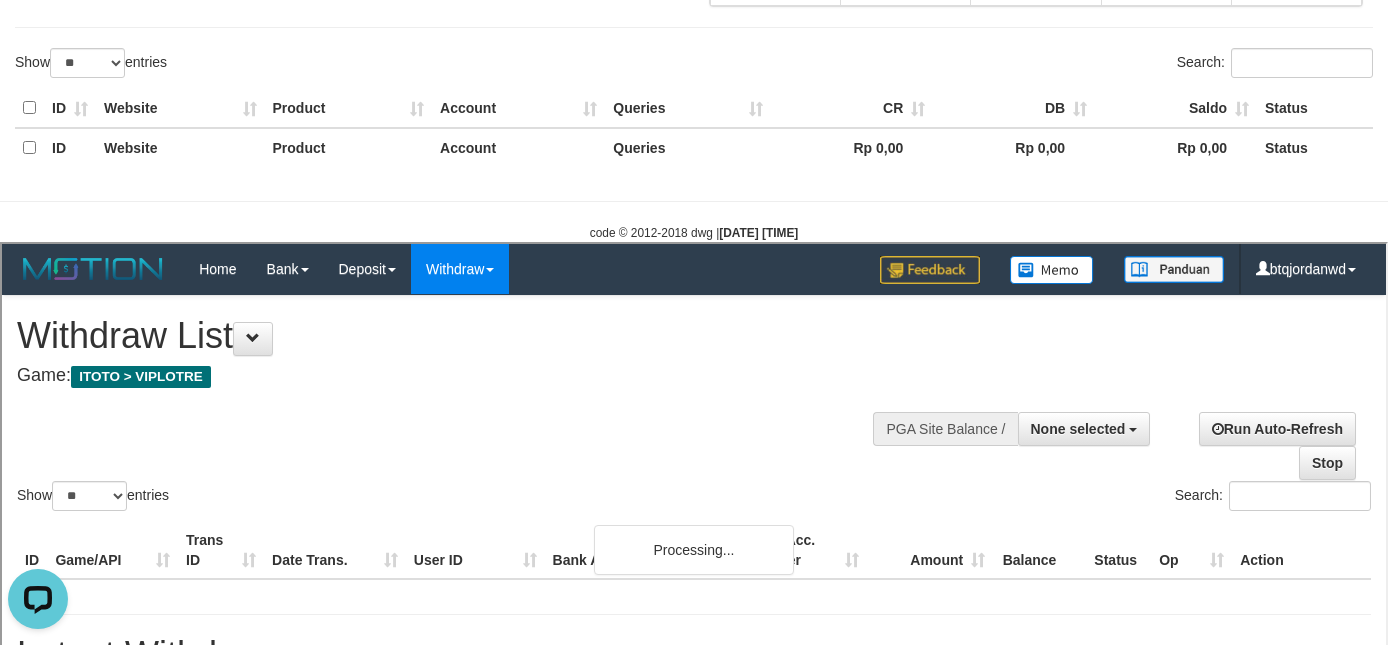 scroll, scrollTop: 0, scrollLeft: 0, axis: both 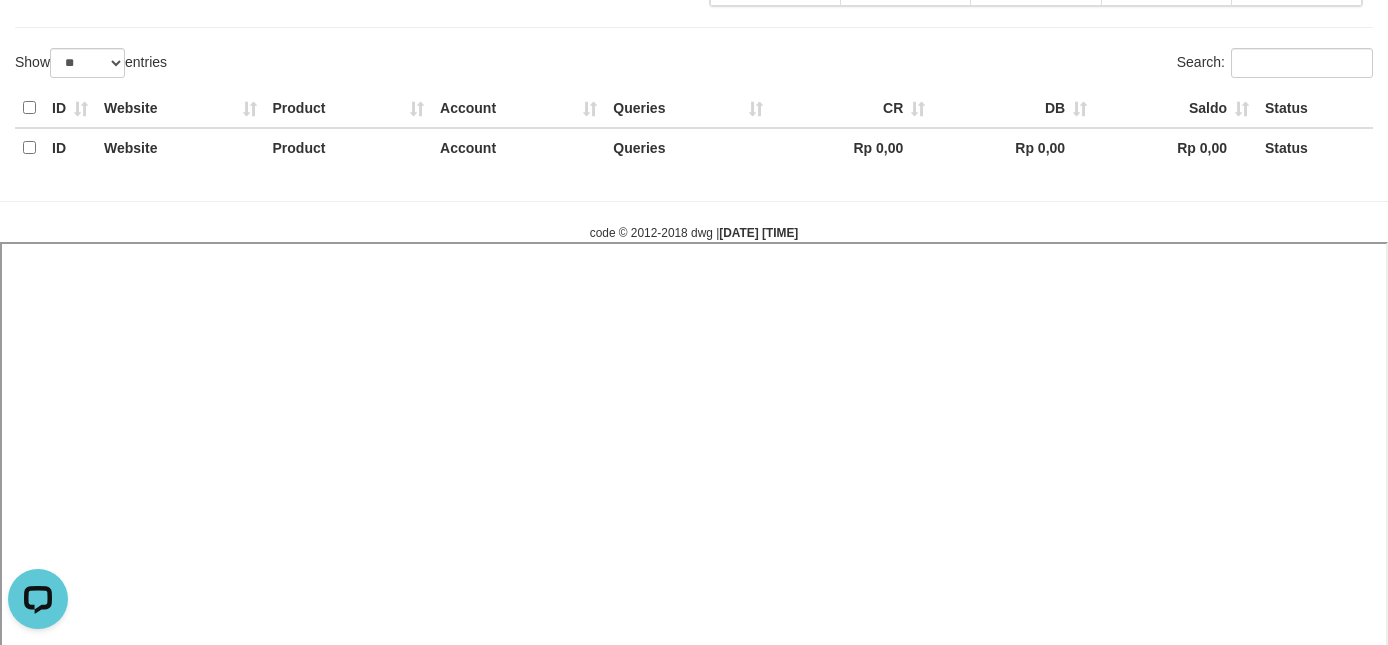 select 